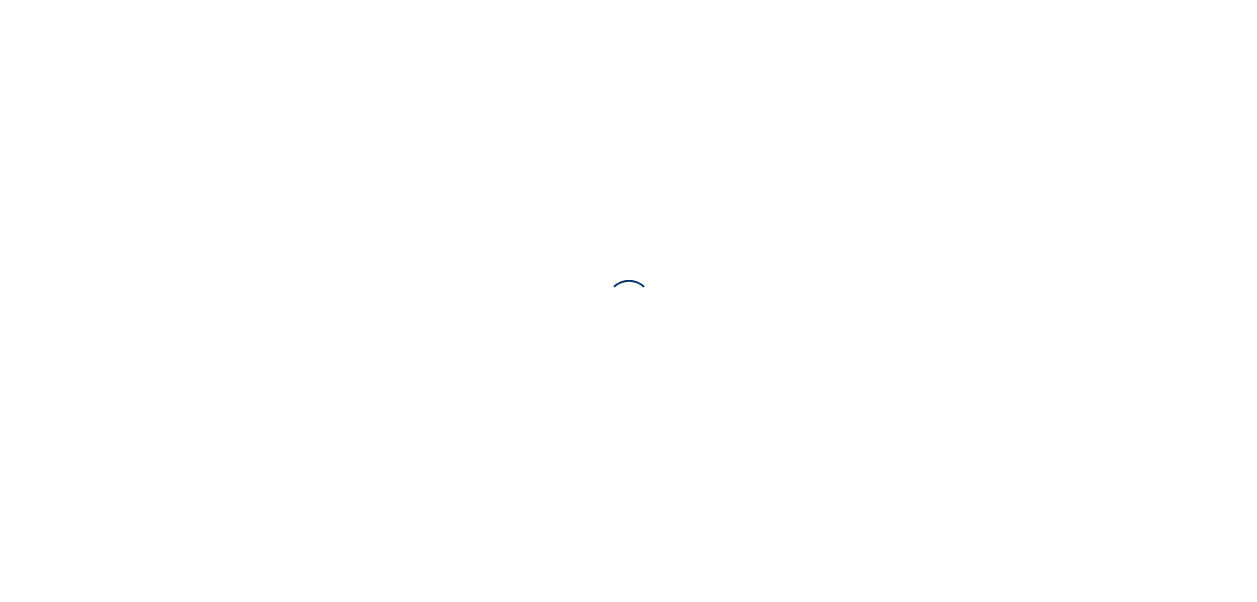 scroll, scrollTop: 0, scrollLeft: 0, axis: both 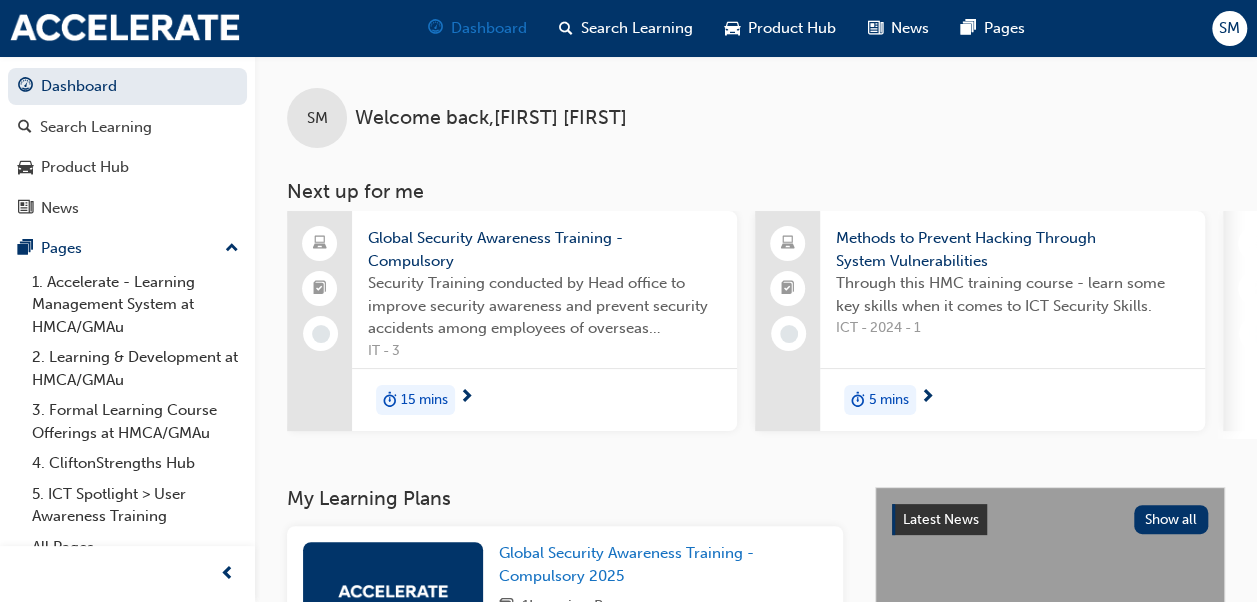 click on "Dashboard" at bounding box center (489, 28) 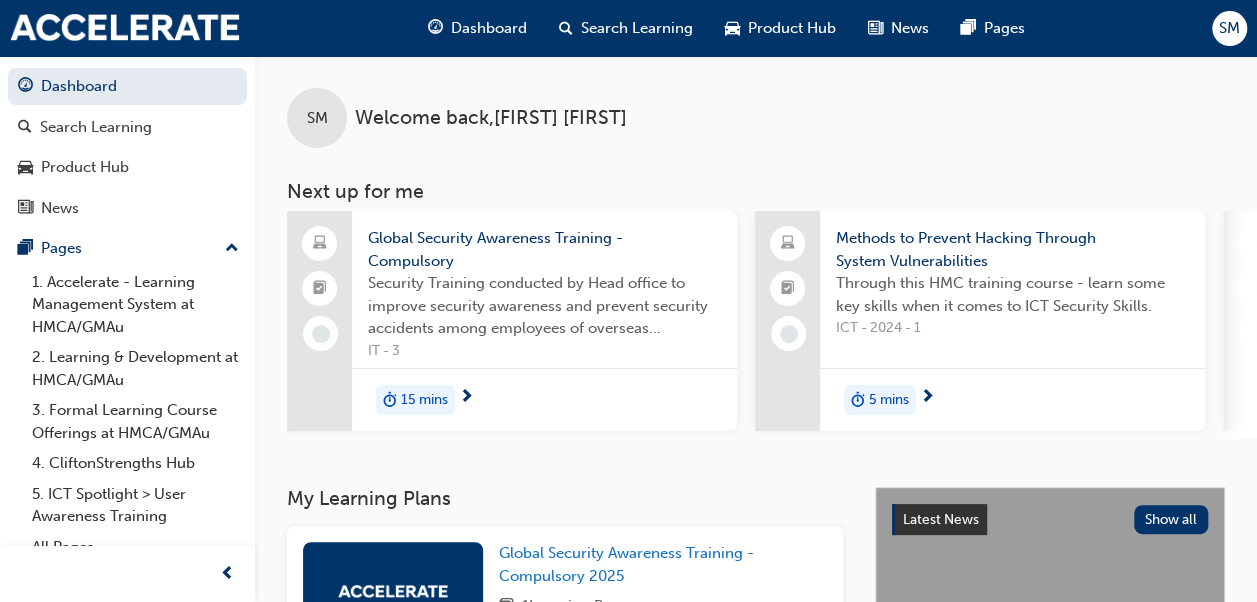 click on "Dashboard" at bounding box center (489, 28) 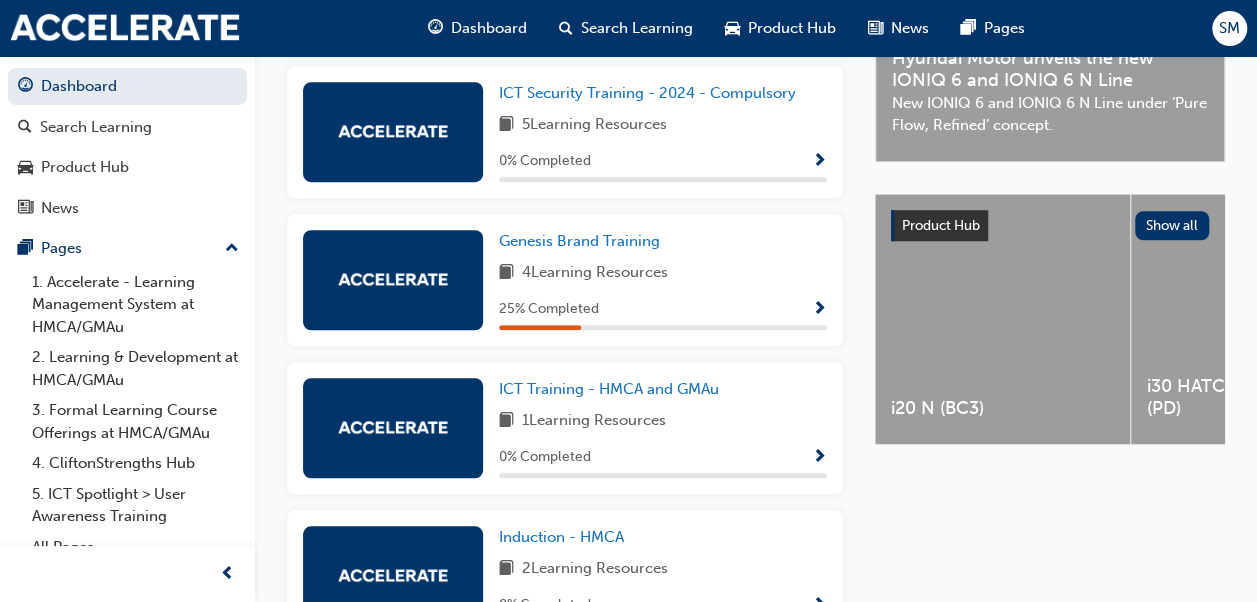 scroll, scrollTop: 598, scrollLeft: 0, axis: vertical 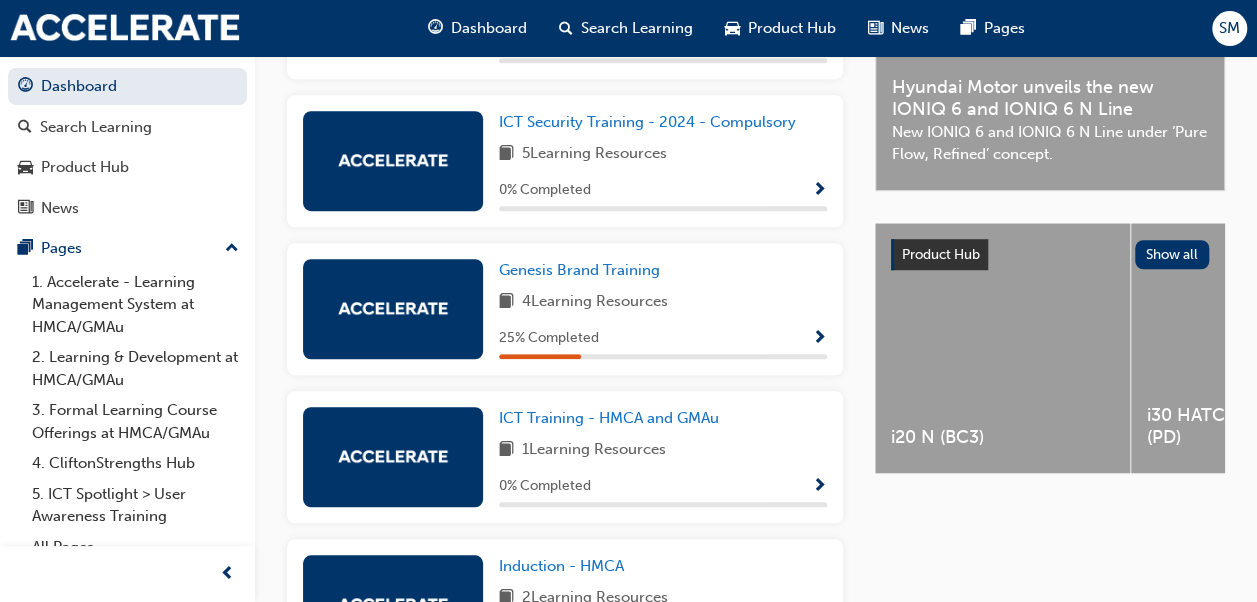 click at bounding box center (819, 339) 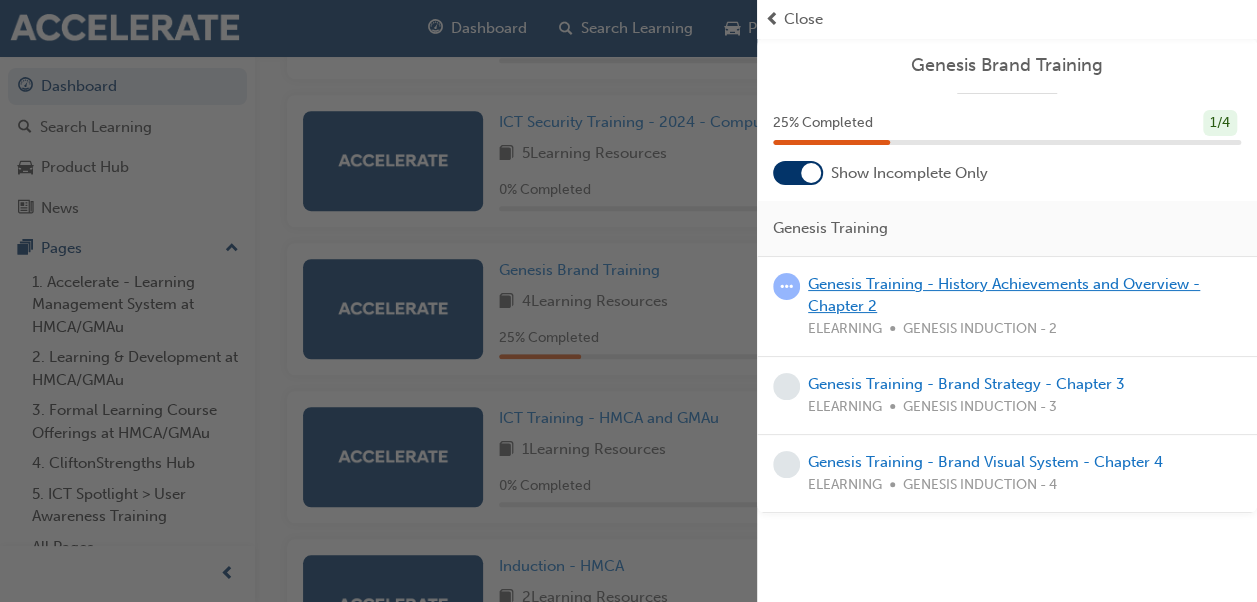 click on "Genesis Training - History Achievements and Overview - Chapter 2" at bounding box center [1004, 295] 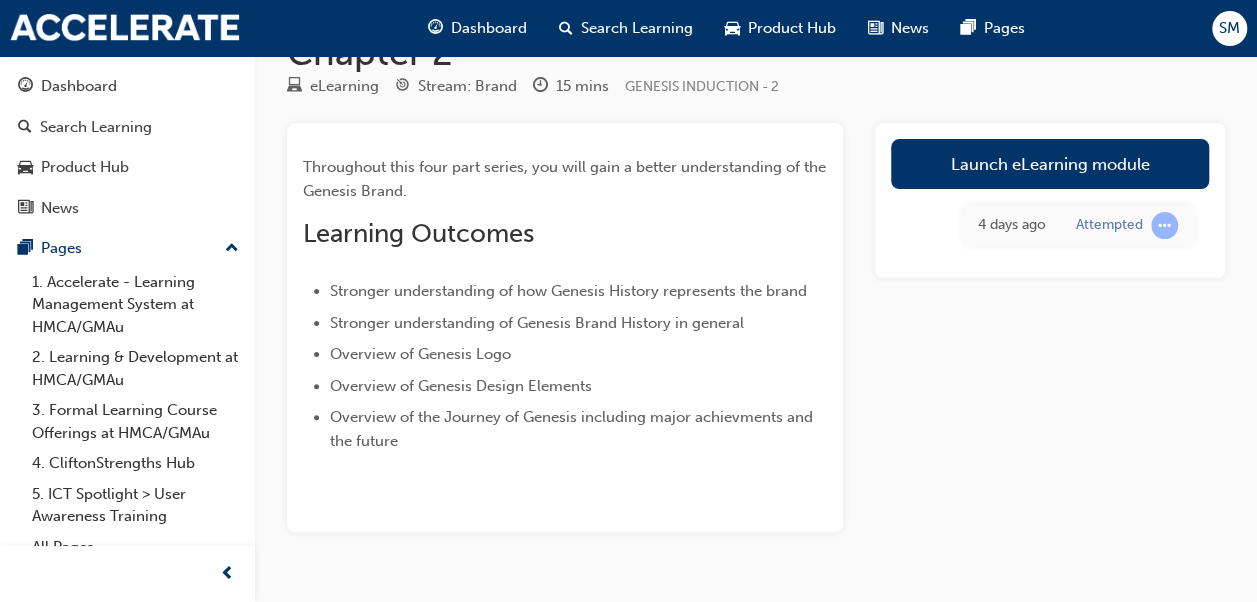 scroll, scrollTop: 102, scrollLeft: 0, axis: vertical 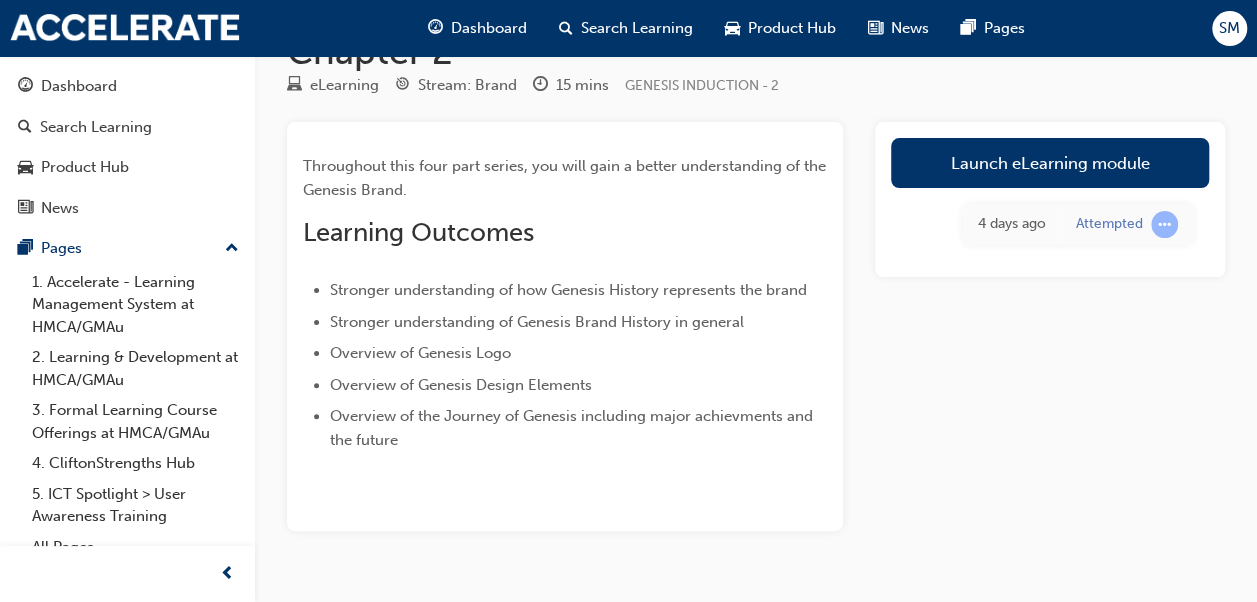 click on "Launch eLearning module   4 days ago Attempted" at bounding box center [1050, 327] 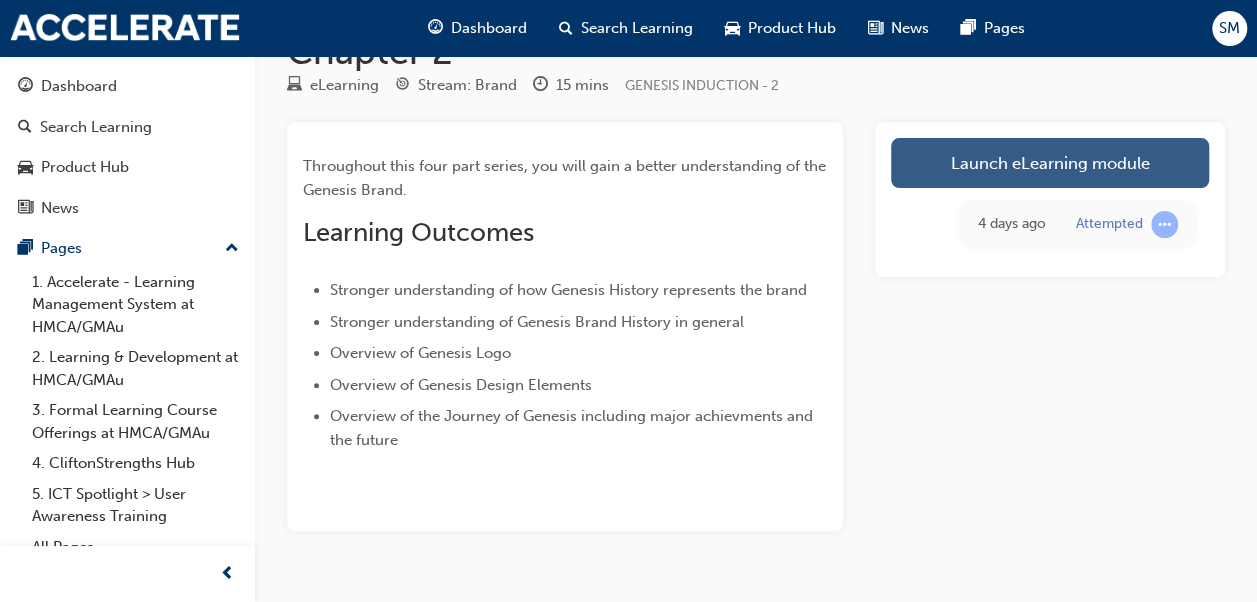 click on "Launch eLearning module" at bounding box center [1050, 163] 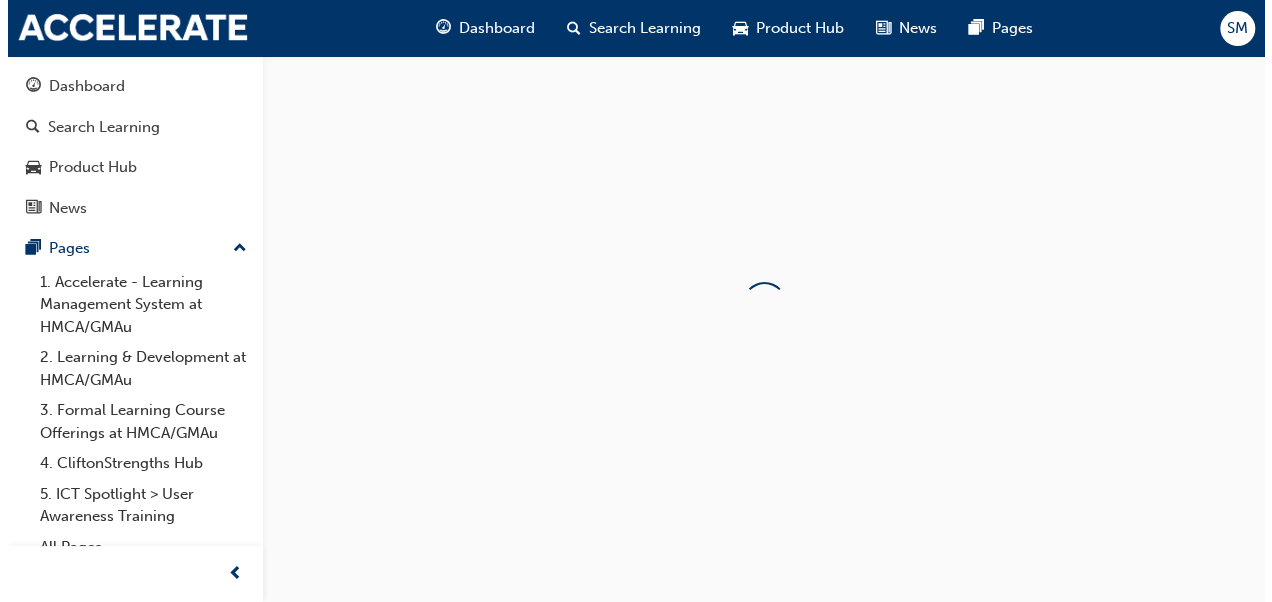 scroll, scrollTop: 0, scrollLeft: 0, axis: both 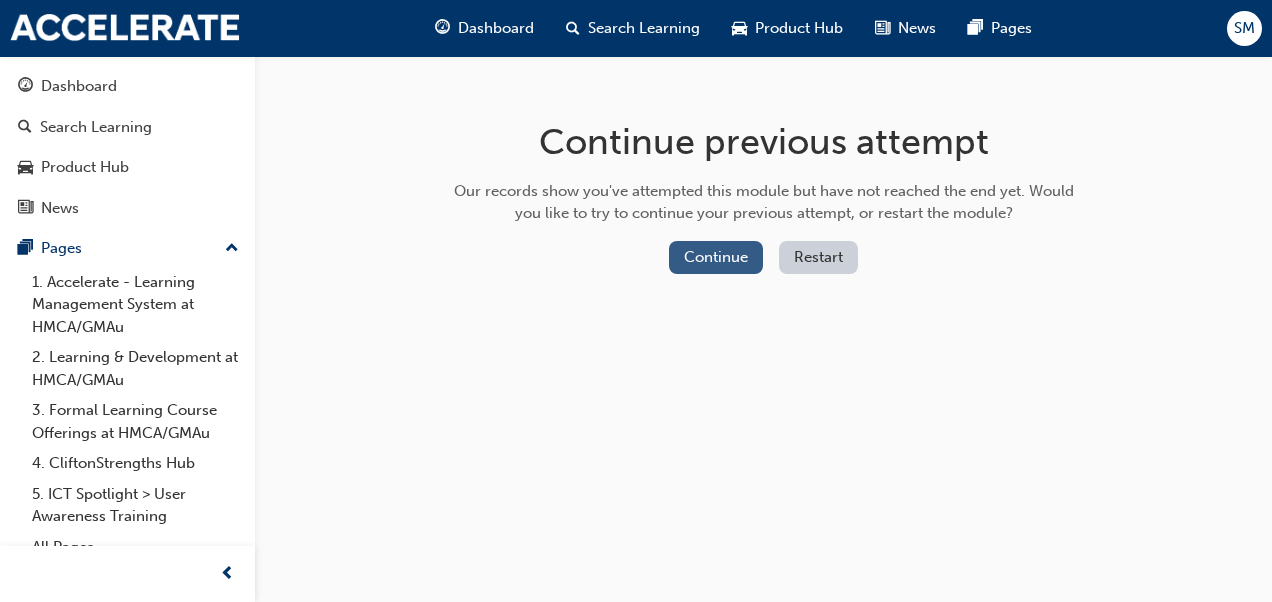 click on "Continue" at bounding box center (716, 257) 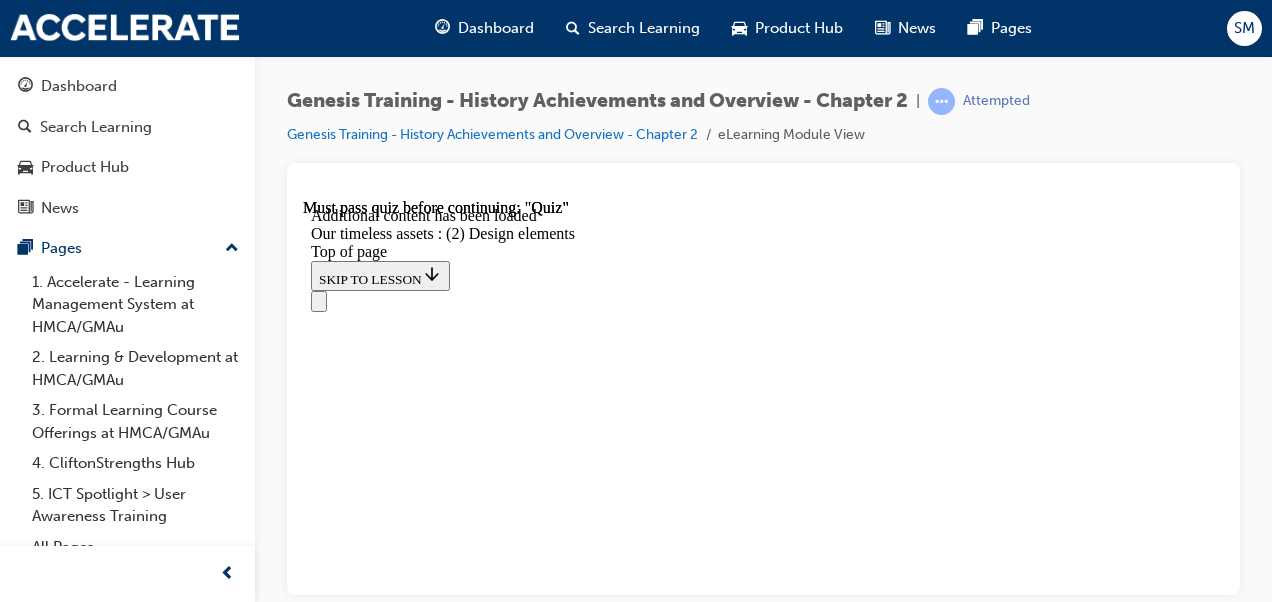 scroll, scrollTop: 0, scrollLeft: 0, axis: both 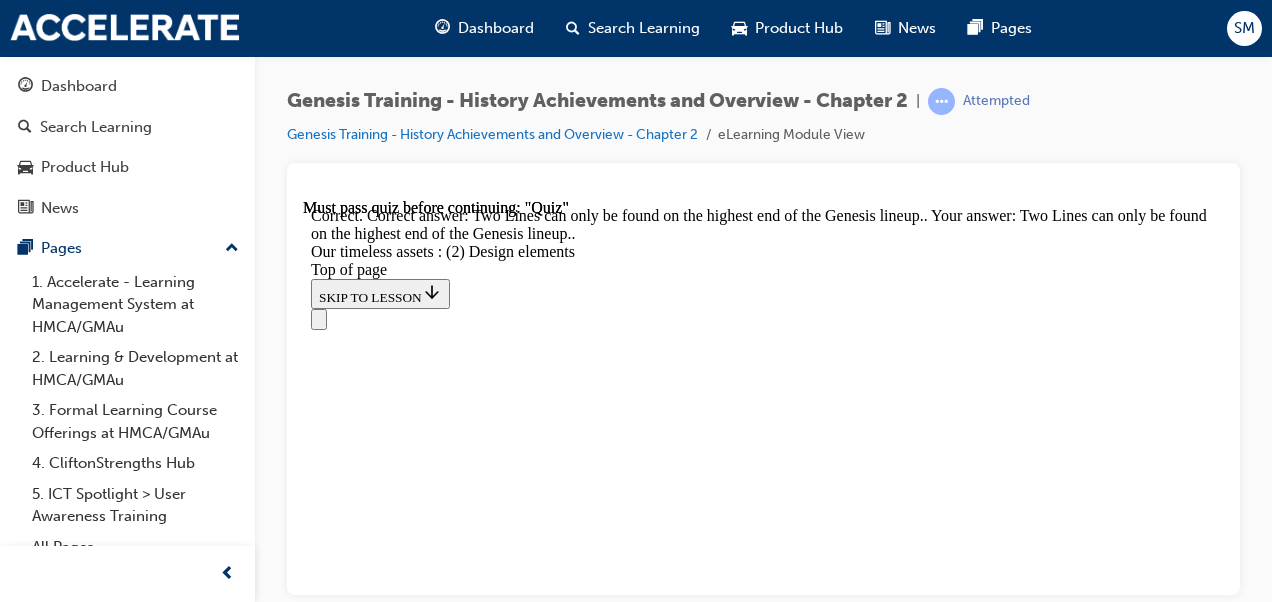 click on "Lesson 7 - Achievements" at bounding box center (391, 17213) 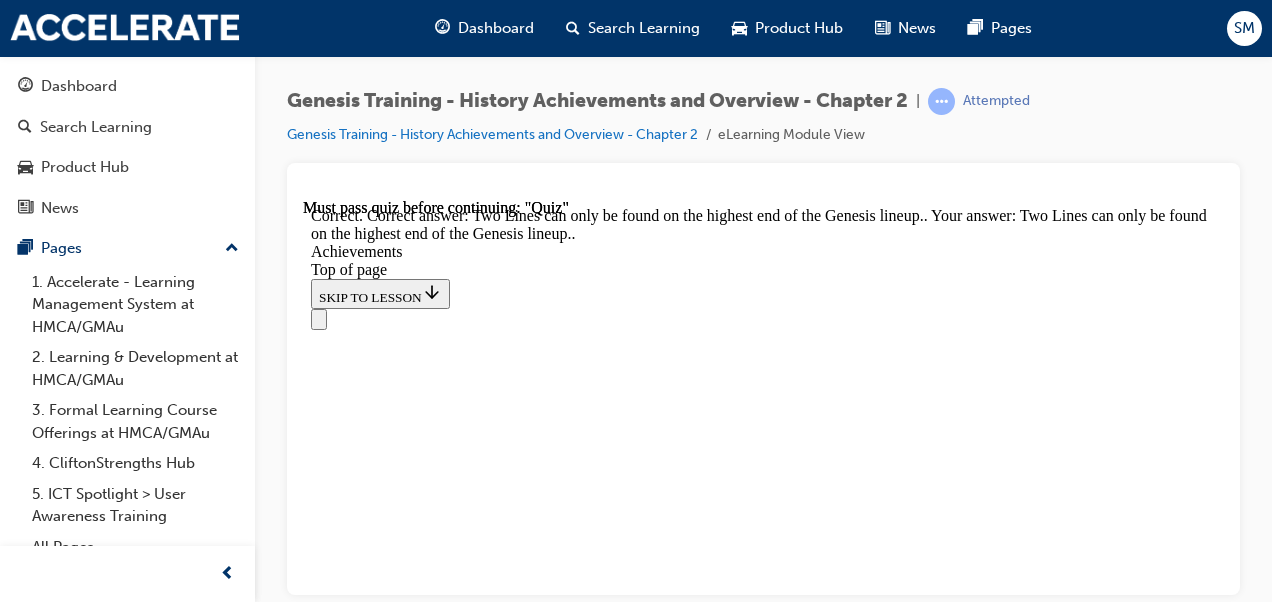 scroll, scrollTop: 0, scrollLeft: 0, axis: both 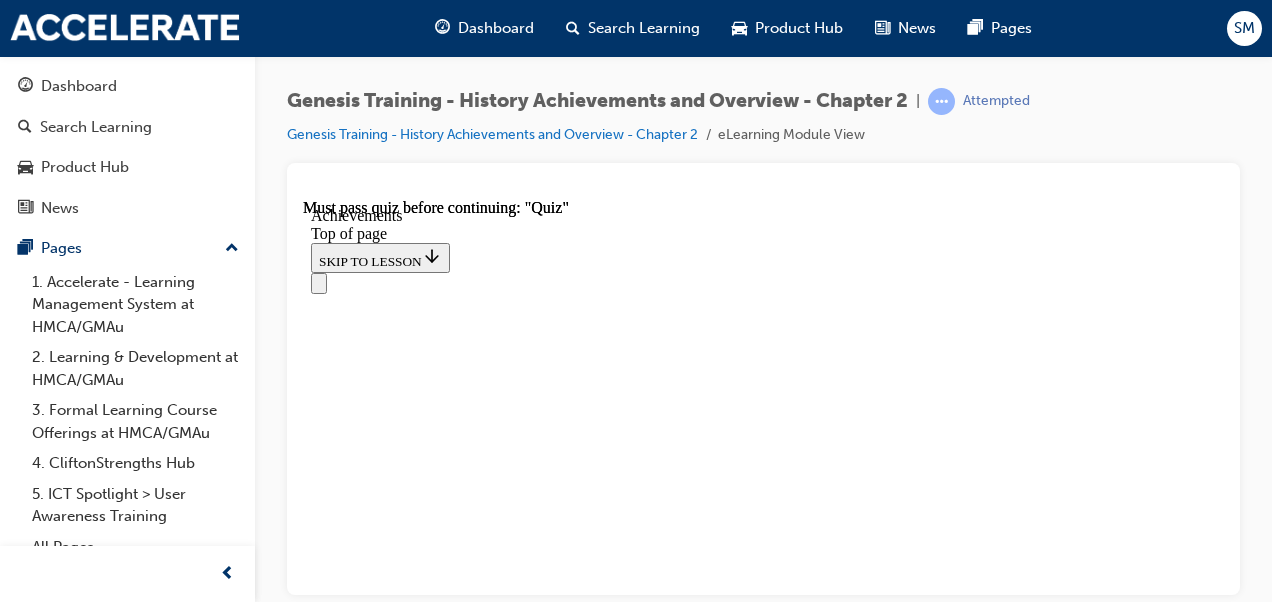click on "CONTINUE" at bounding box center (353, 7804) 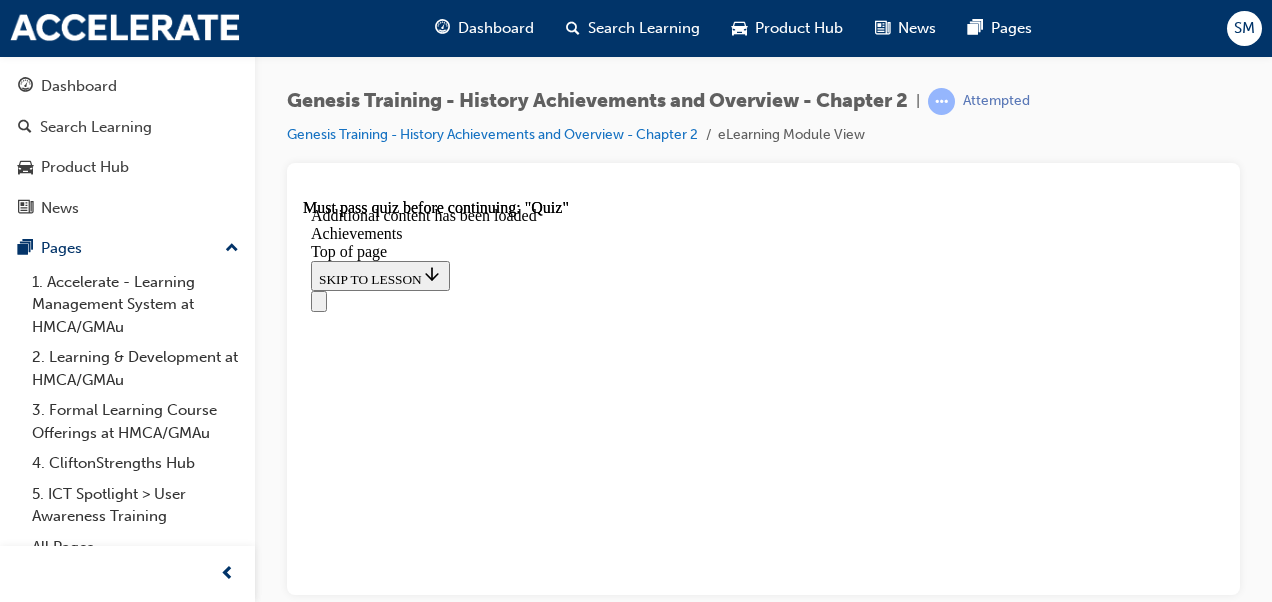 scroll, scrollTop: 1188, scrollLeft: 0, axis: vertical 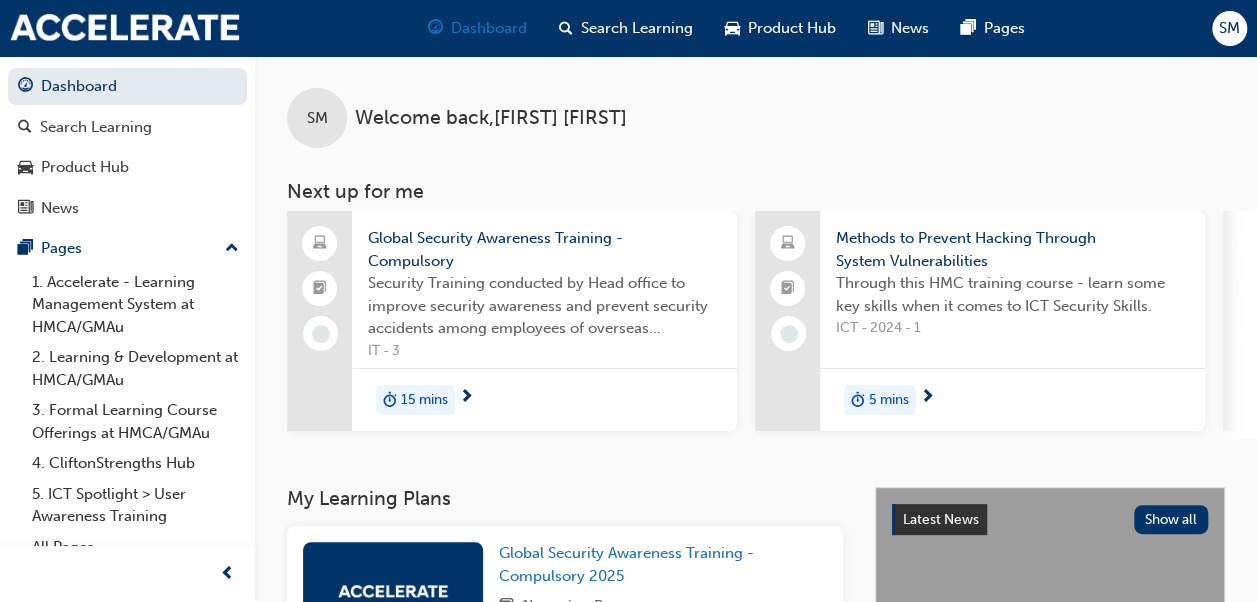 click on "Dashboard" at bounding box center [477, 28] 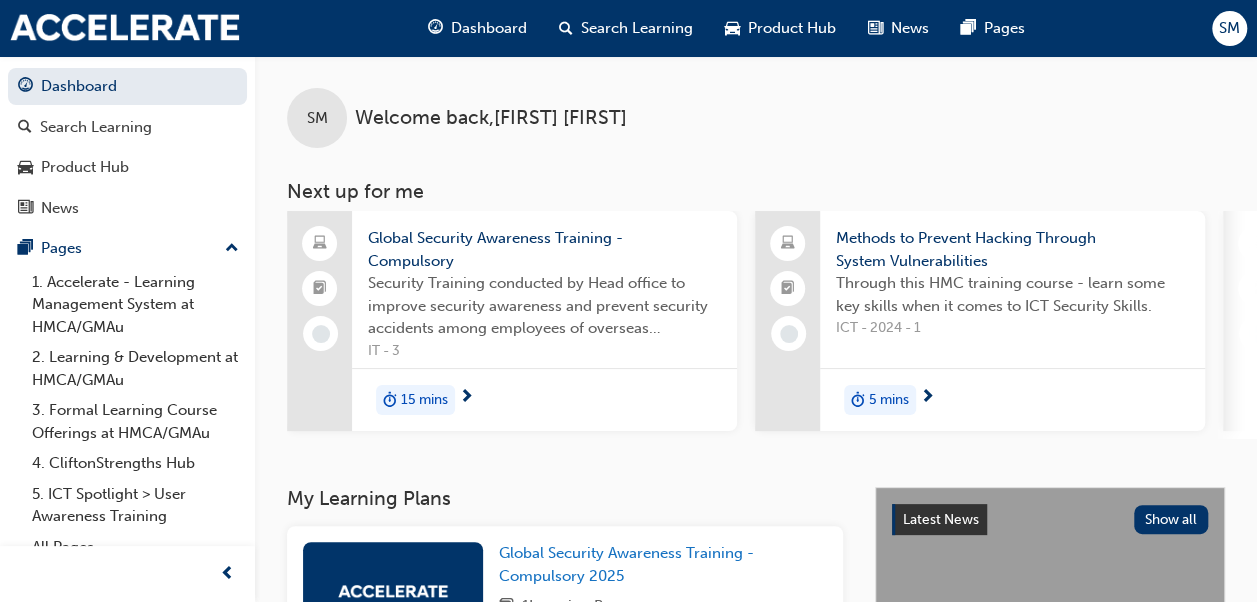 click on "Dashboard" at bounding box center [489, 28] 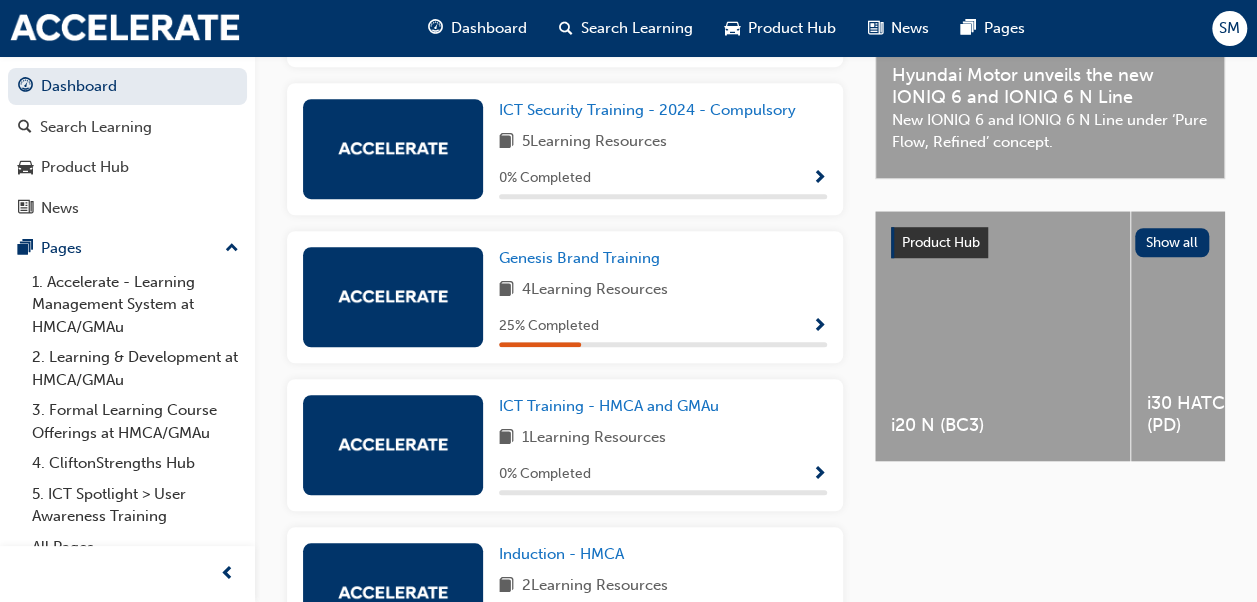 scroll, scrollTop: 606, scrollLeft: 0, axis: vertical 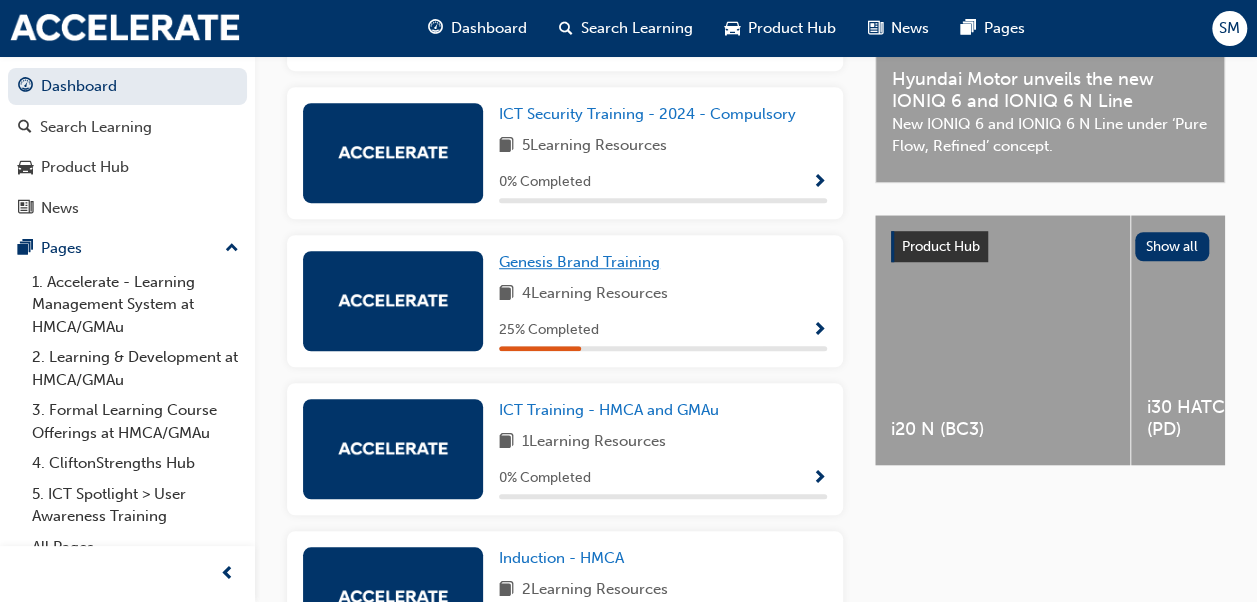 click on "Genesis Brand Training" at bounding box center (579, 262) 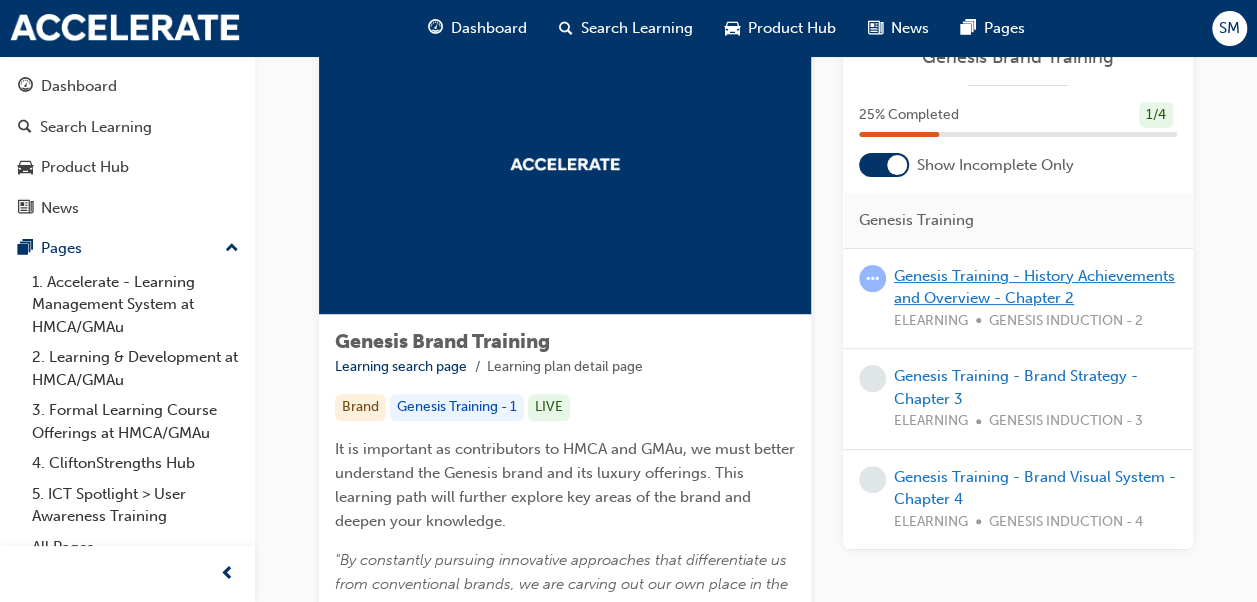 scroll, scrollTop: 94, scrollLeft: 0, axis: vertical 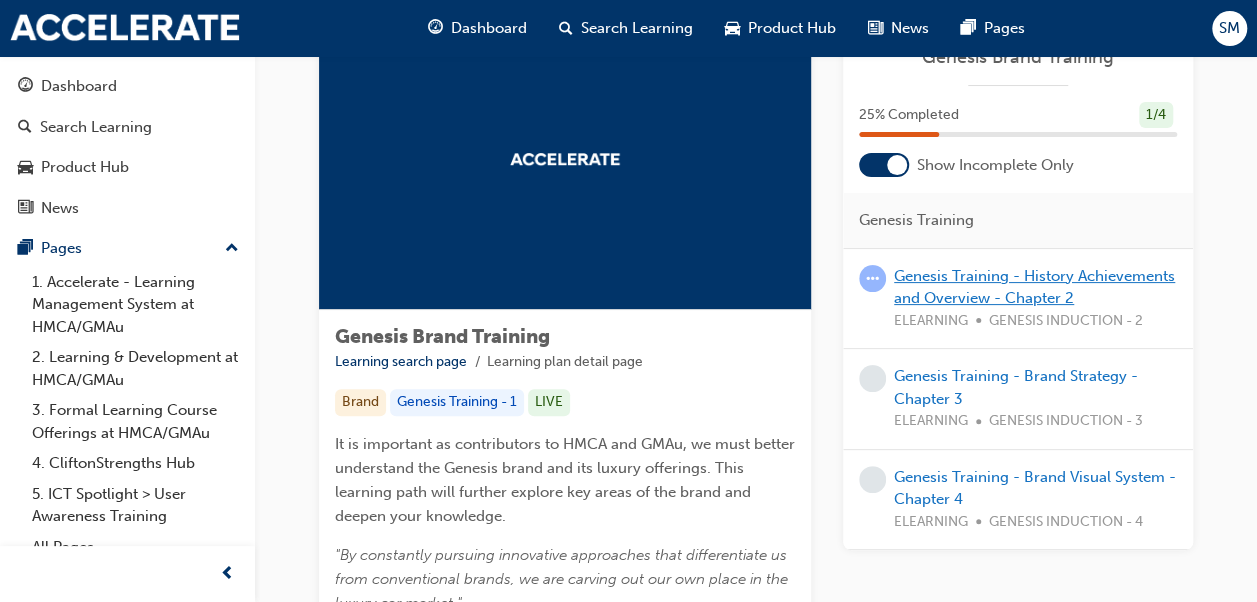 click on "Genesis Training - History Achievements and Overview - Chapter 2" at bounding box center [1034, 287] 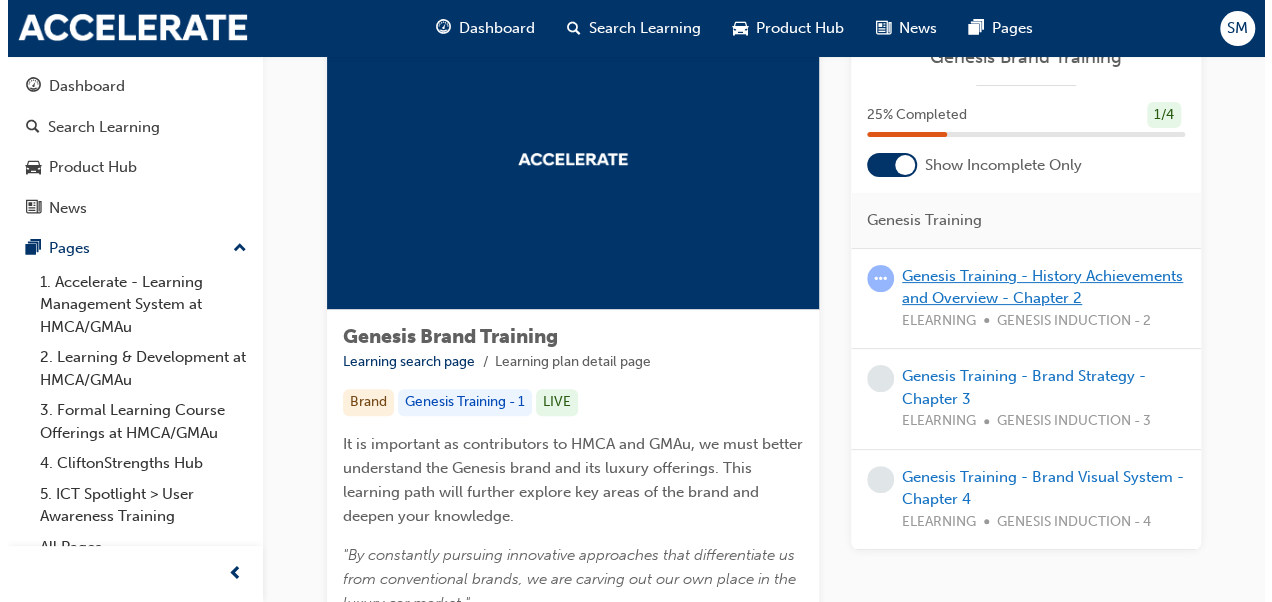 scroll, scrollTop: 0, scrollLeft: 0, axis: both 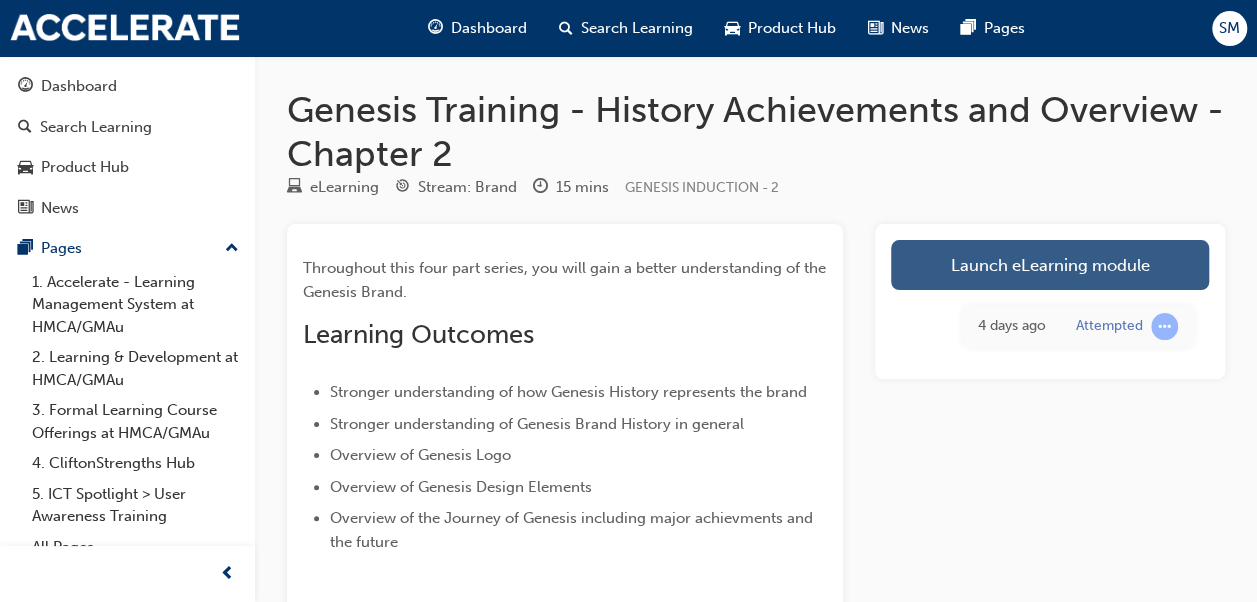 click on "Launch eLearning module" at bounding box center (1050, 265) 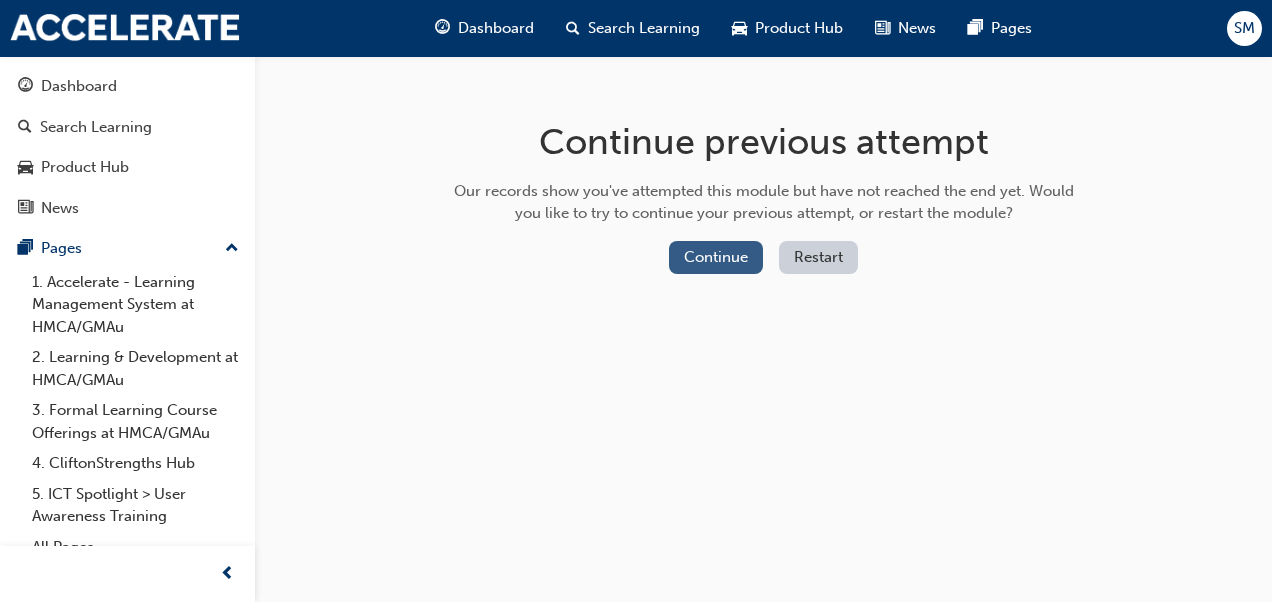 click on "Continue" at bounding box center [716, 257] 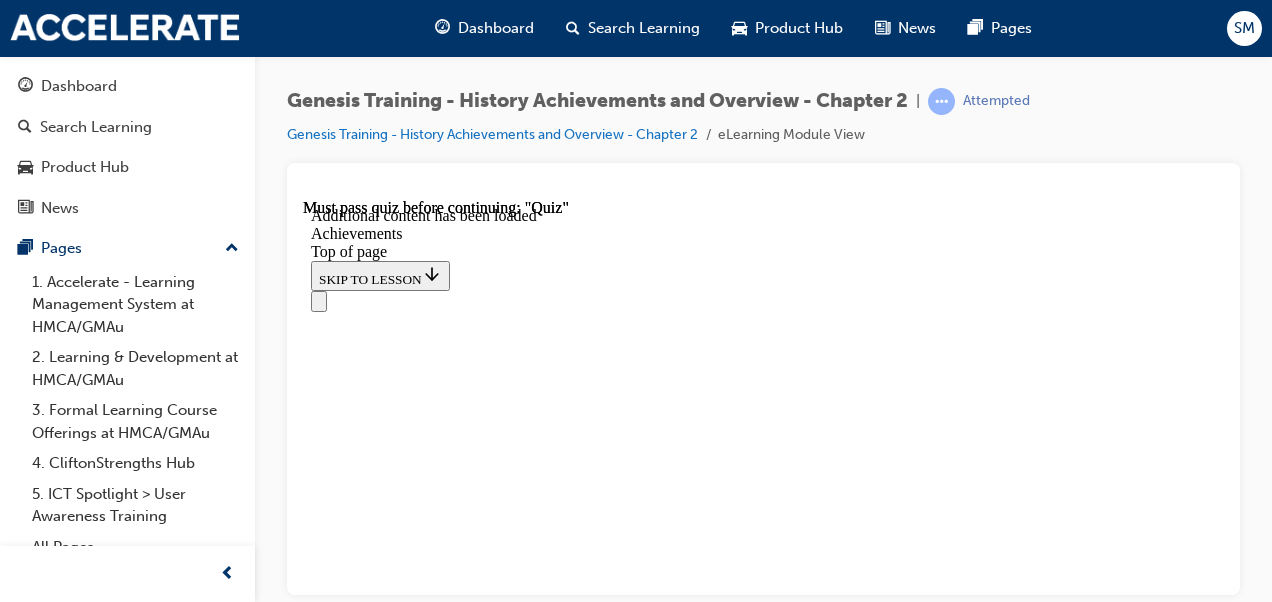scroll, scrollTop: 0, scrollLeft: 0, axis: both 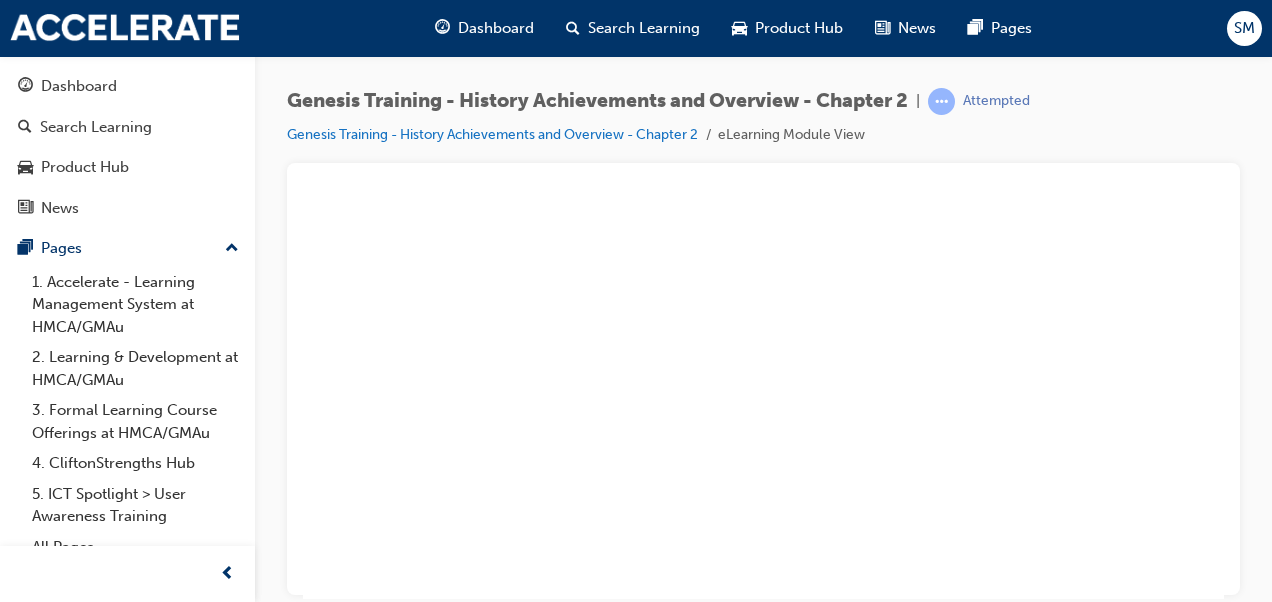 click at bounding box center (763, 398) 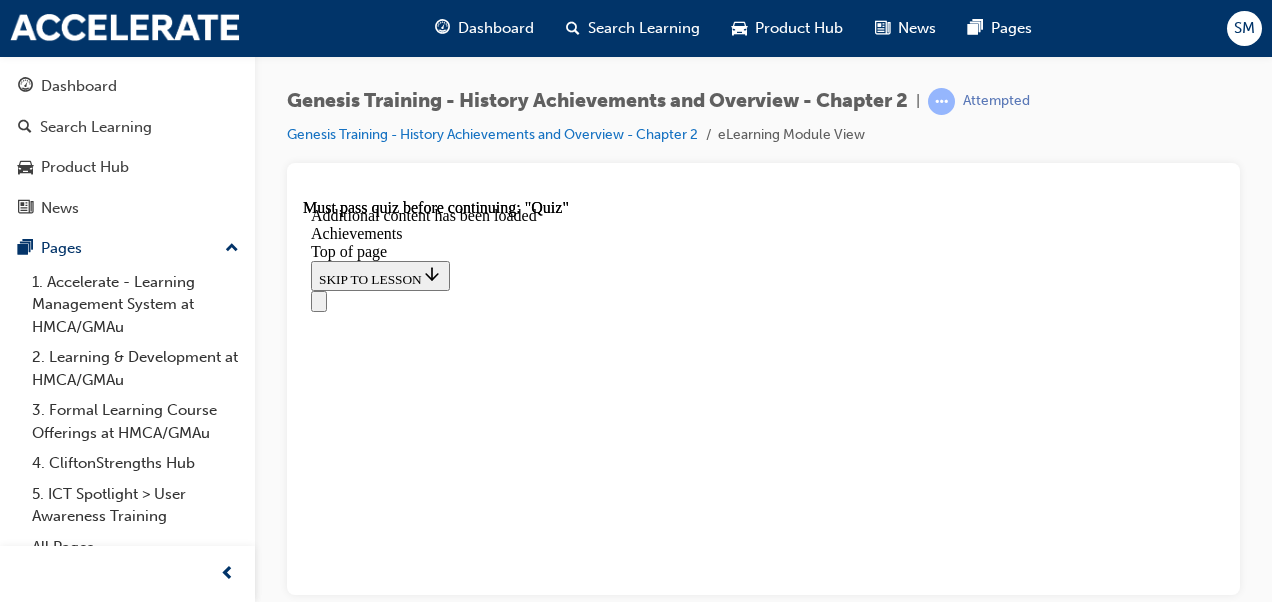 scroll, scrollTop: 7502, scrollLeft: 0, axis: vertical 